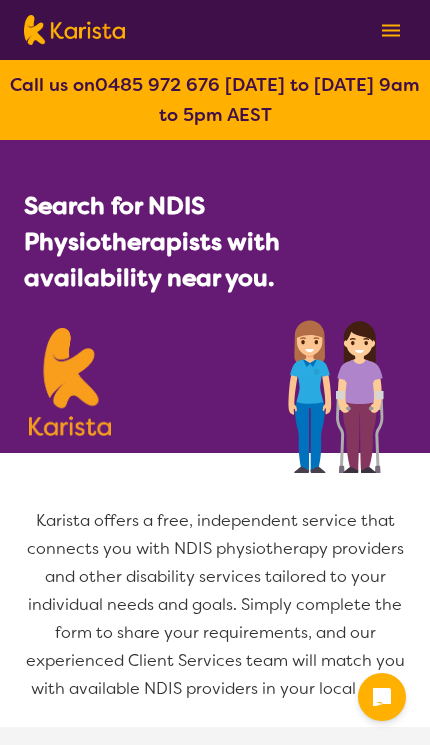 select on "Physiotherapy" 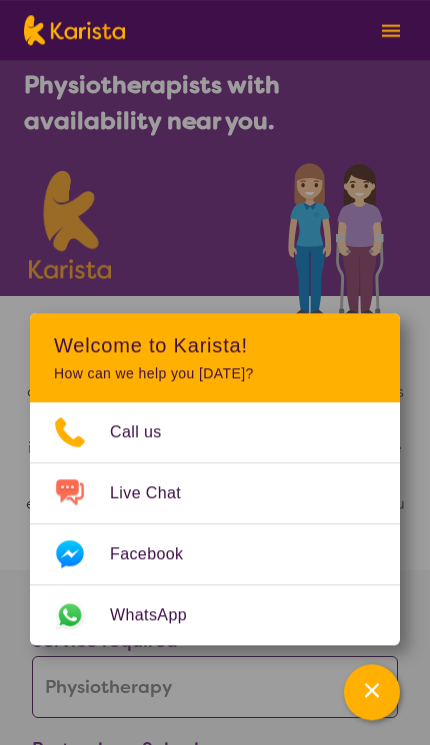 scroll, scrollTop: 160, scrollLeft: 0, axis: vertical 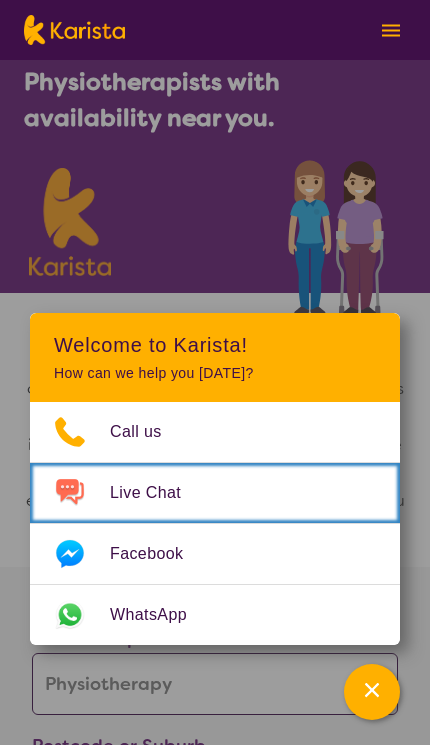 click on "Live Chat" at bounding box center [157, 493] 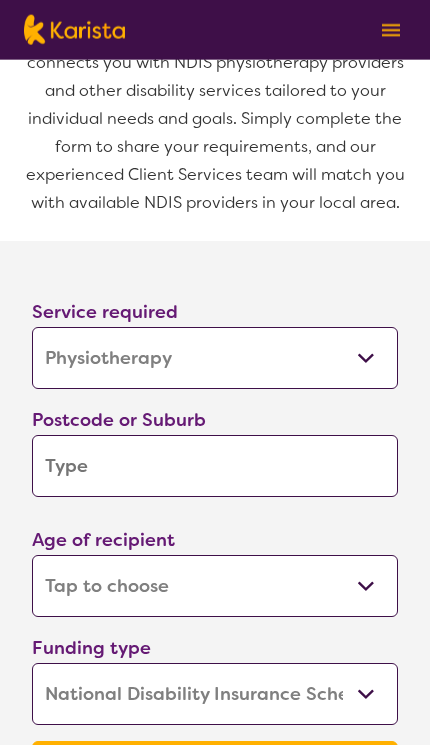 scroll, scrollTop: 535, scrollLeft: 0, axis: vertical 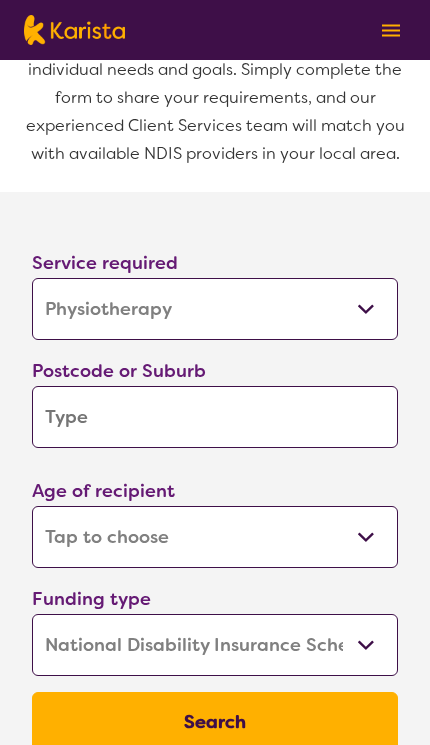 click at bounding box center [215, 417] 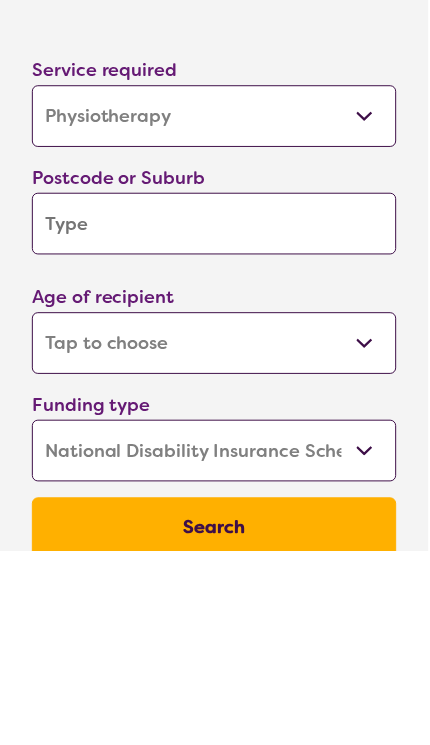 type on "3" 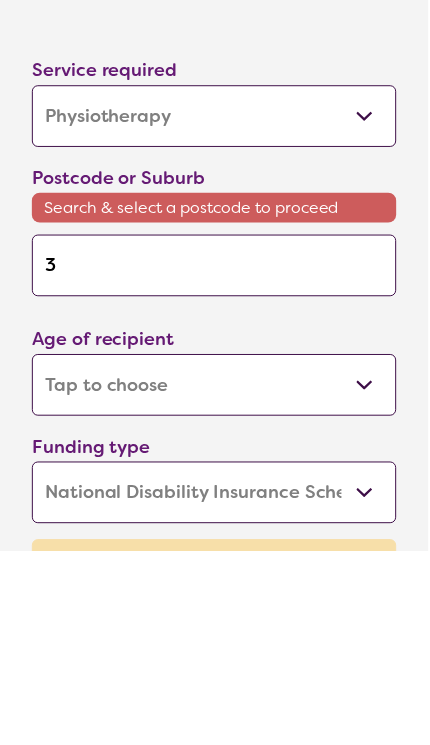 type on "31" 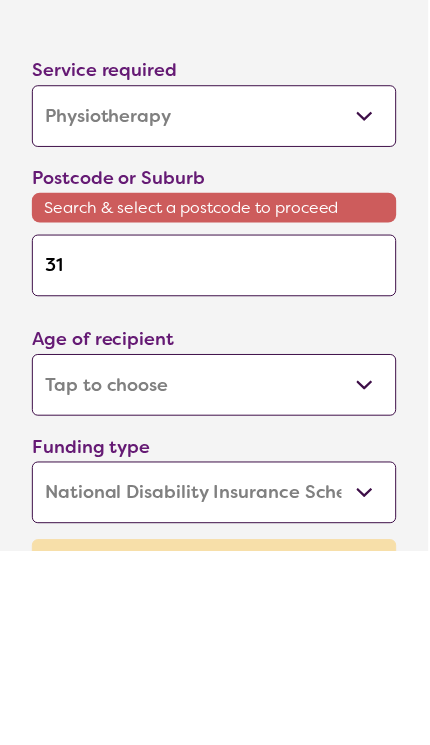 type on "318" 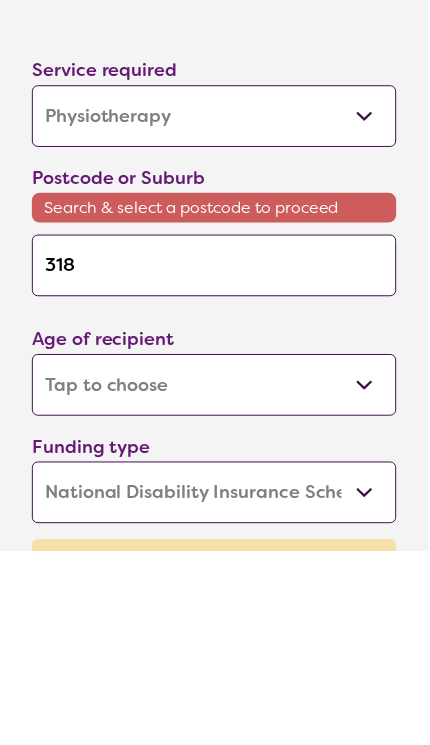 type on "3181" 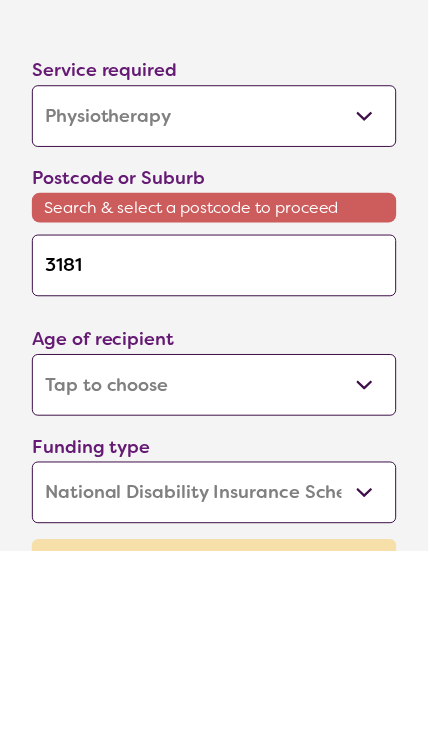 type on "3181" 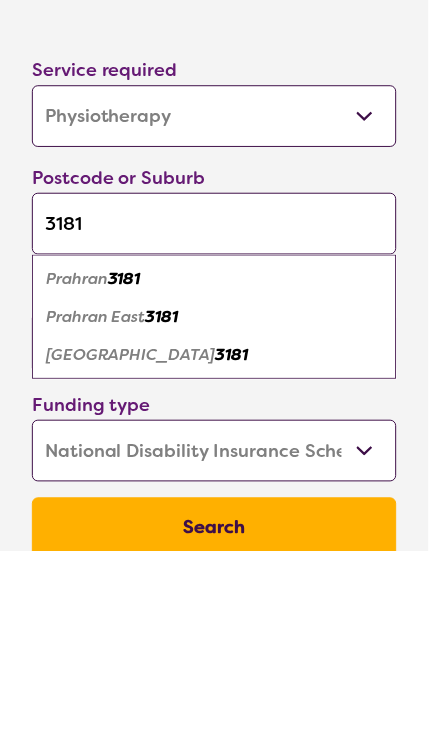 type on "3181" 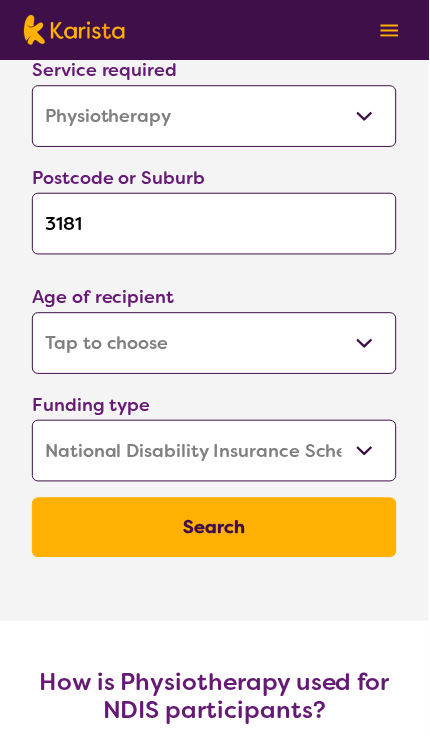 click on "Early Childhood - 0 to 9 Child - 10 to 11 Adolescent - 12 to 17 Adult - 18 to 64 Aged - [DEMOGRAPHIC_DATA]+" at bounding box center [215, 345] 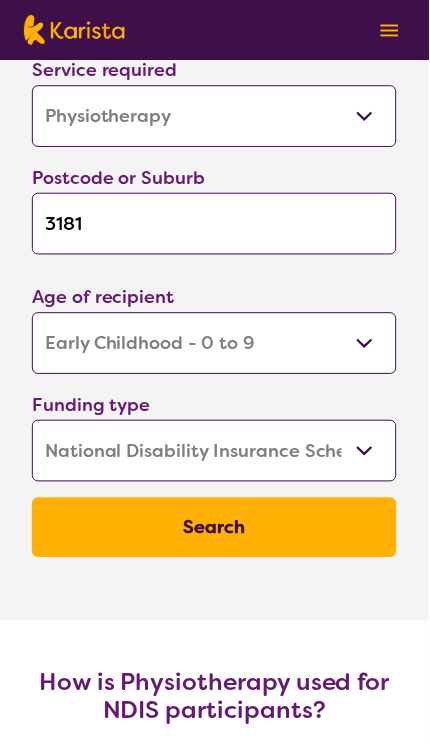 select on "EC" 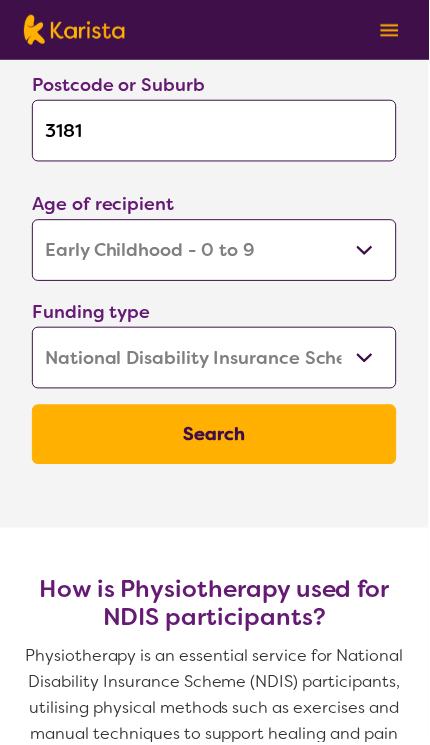 click on "Home Care Package (HCP) National Disability Insurance Scheme (NDIS) I don't know" at bounding box center (215, 359) 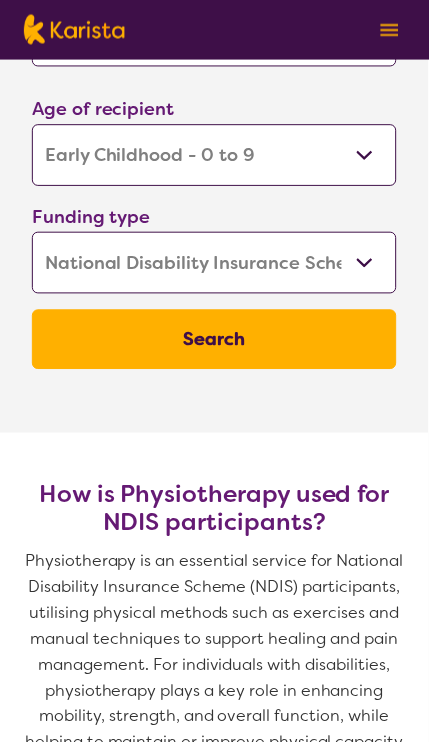 scroll, scrollTop: 914, scrollLeft: 0, axis: vertical 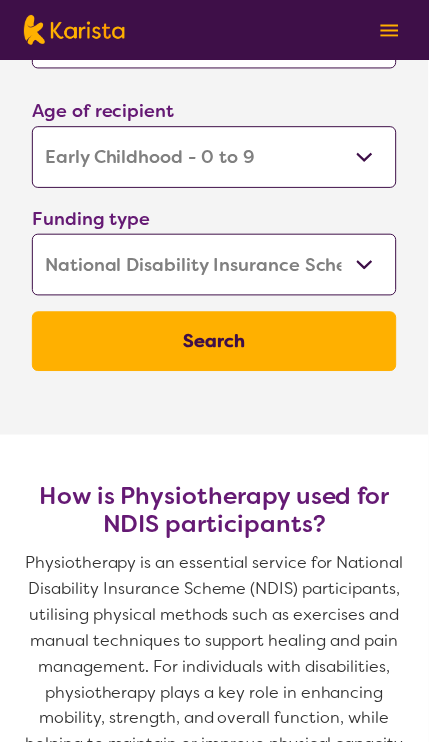 click on "Search" at bounding box center [215, 343] 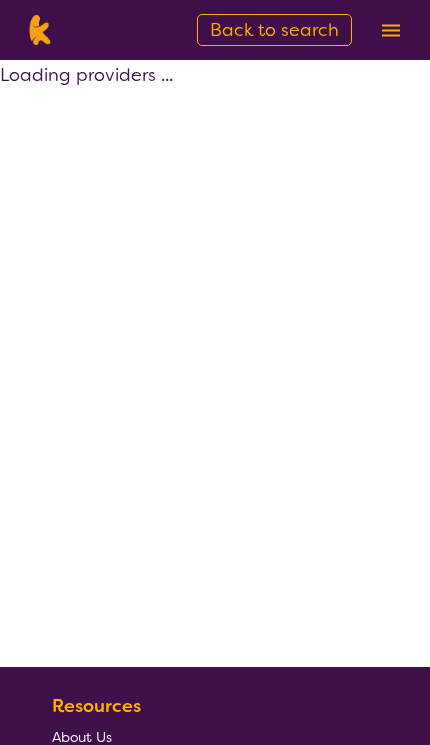 select on "by_score" 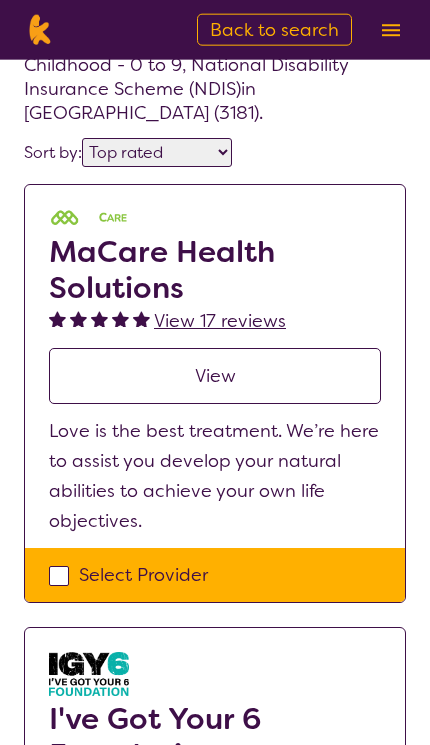 scroll, scrollTop: 148, scrollLeft: 0, axis: vertical 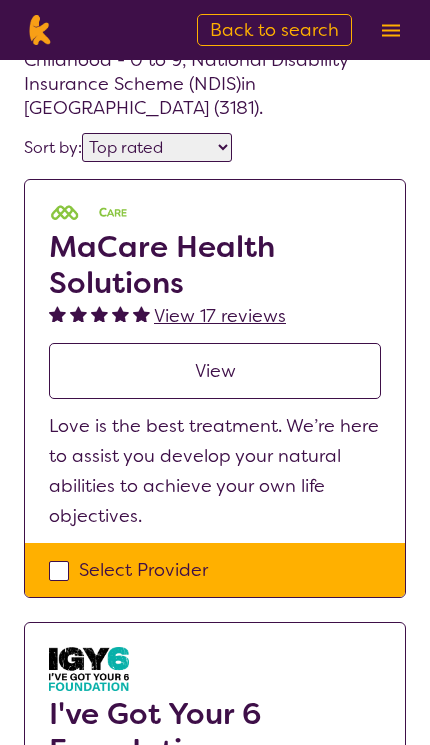 click on "MaCare Health Solutions" at bounding box center (215, 265) 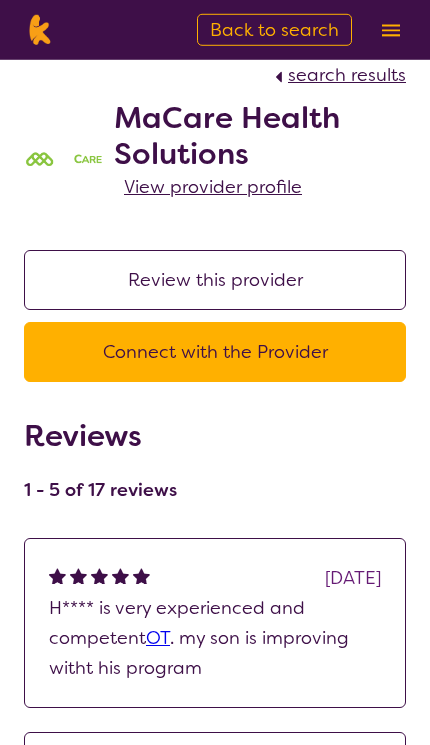 scroll, scrollTop: 20, scrollLeft: 0, axis: vertical 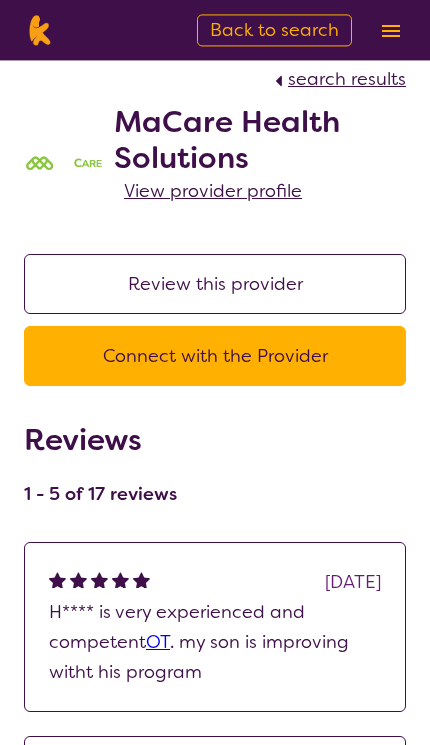 click on "Connect with the Provider" at bounding box center (215, 356) 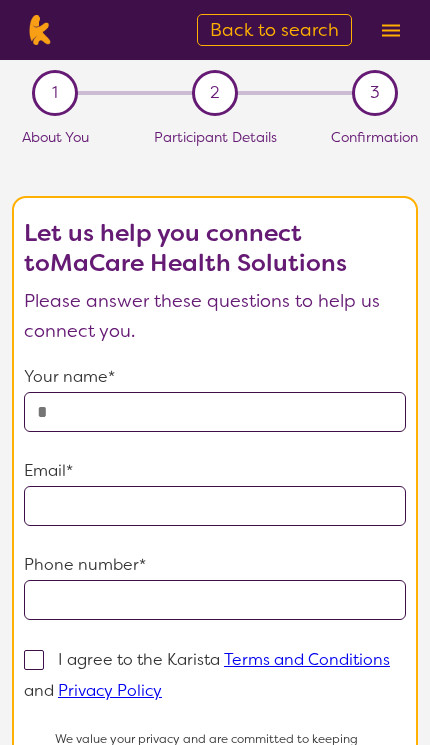 scroll, scrollTop: 20, scrollLeft: 0, axis: vertical 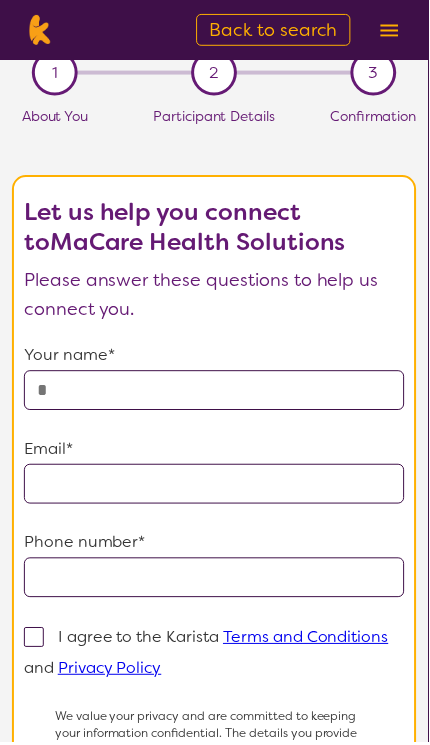 click at bounding box center (215, 392) 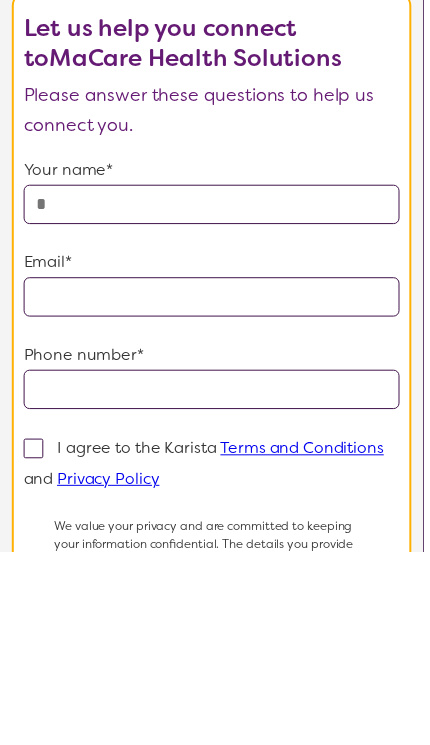 type on "**********" 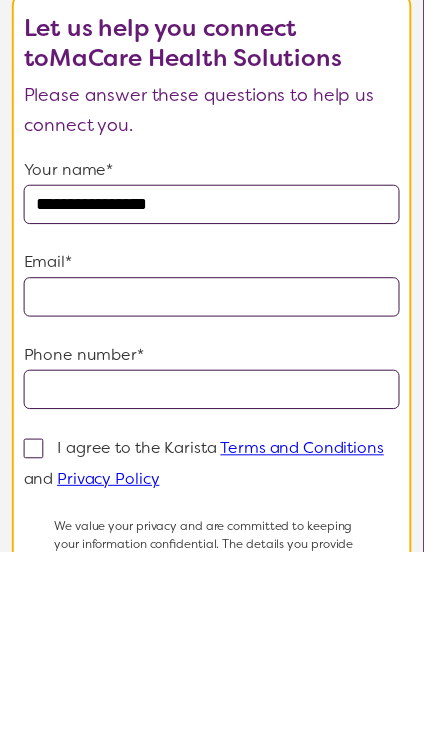 type on "**********" 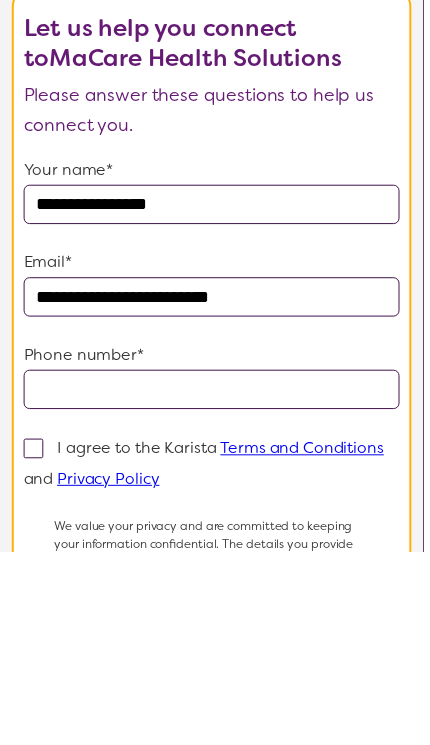 scroll, scrollTop: 204, scrollLeft: 0, axis: vertical 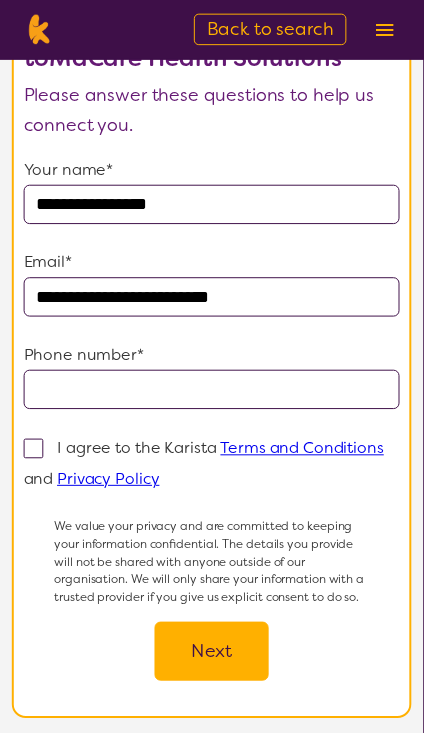 type on "**********" 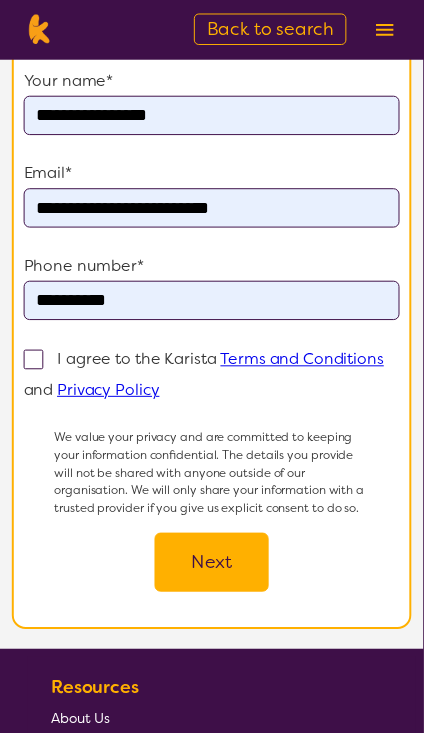 scroll, scrollTop: 295, scrollLeft: 0, axis: vertical 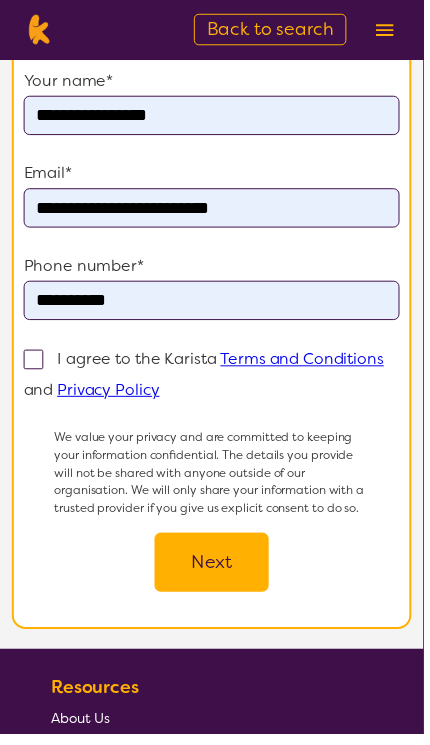 click at bounding box center [34, 365] 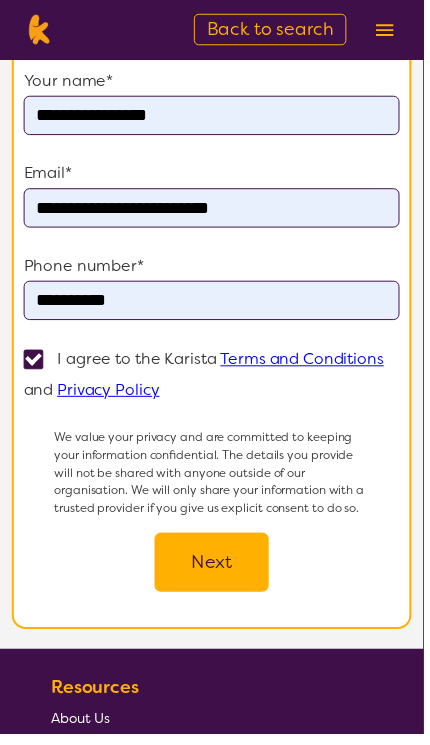 click on "Next" at bounding box center [215, 571] 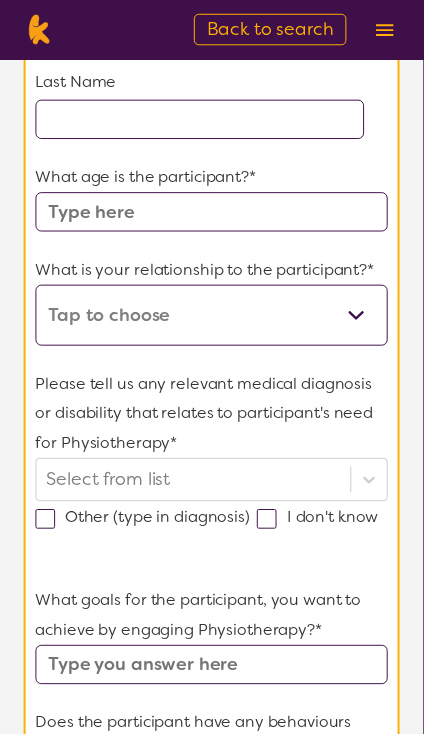 scroll, scrollTop: 0, scrollLeft: 0, axis: both 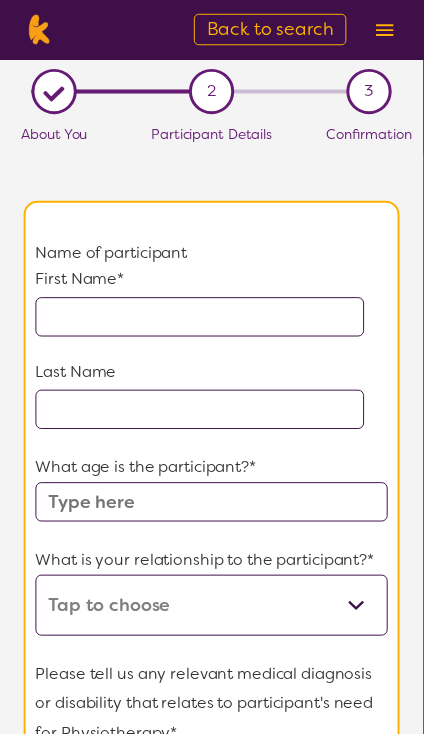 click at bounding box center (203, 322) 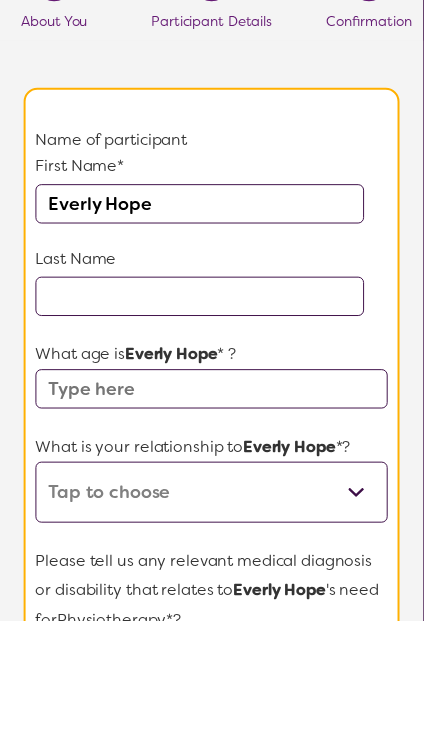 type on "Everly Hope" 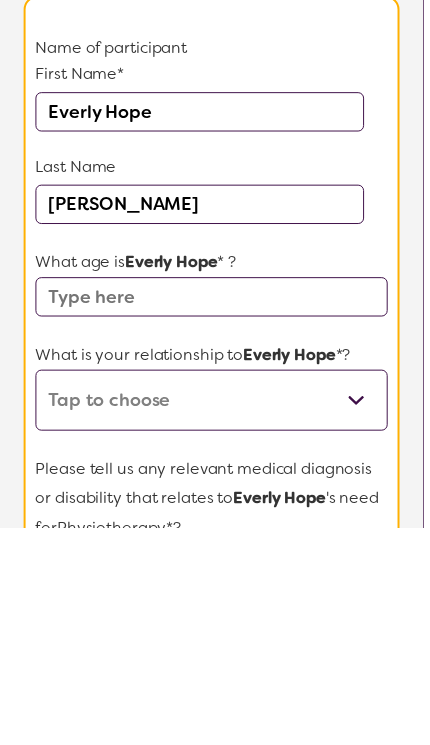 type on "[PERSON_NAME]" 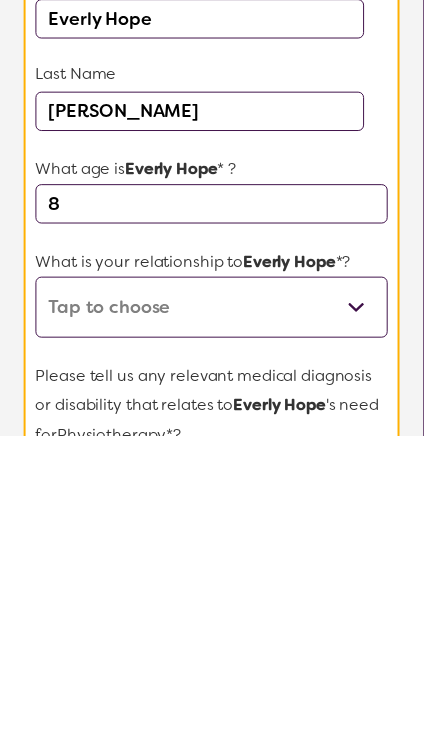type on "8" 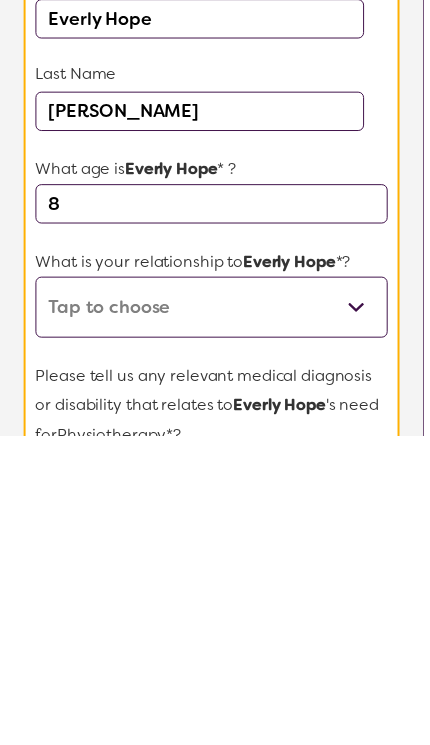 click on "This request is for myself I am their parent I am their child I am their spouse/partner I am their carer I am their Support Coordinator I am their Local Area Coordinator I am their Child Safety Officer I am their Aged Care Case Worker Other" at bounding box center [215, 615] 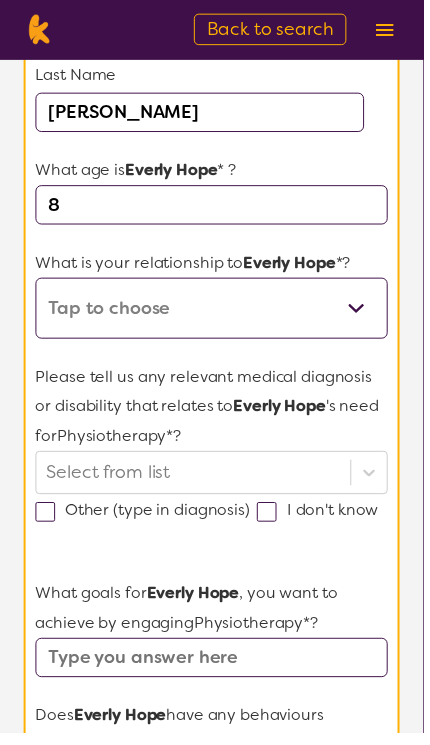 select on "I am their parent" 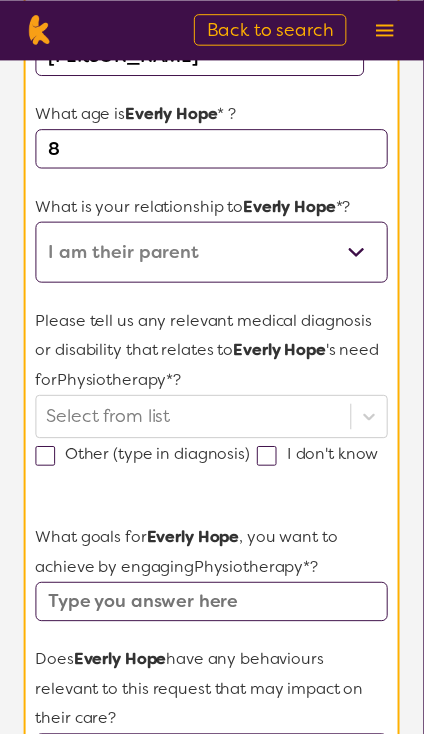 scroll, scrollTop: 359, scrollLeft: 0, axis: vertical 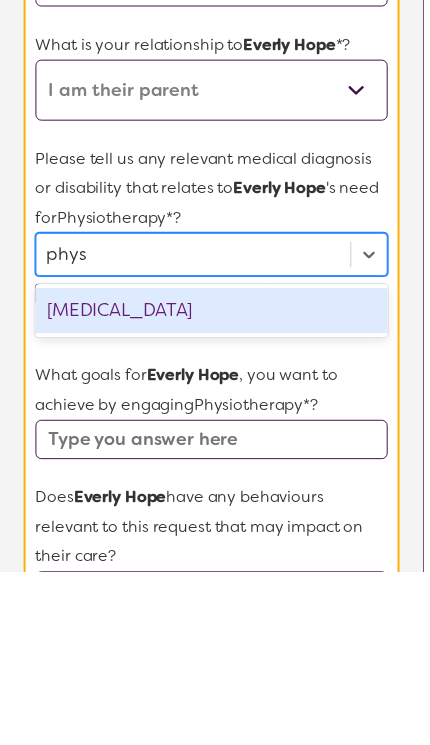 click on "[MEDICAL_DATA]" at bounding box center (215, 480) 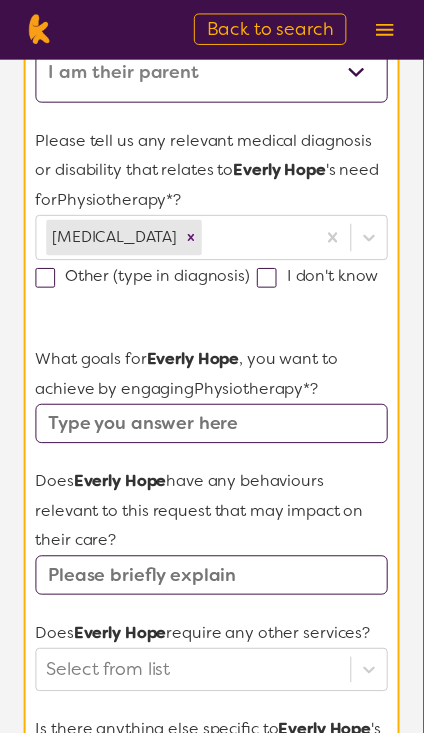 scroll, scrollTop: 542, scrollLeft: 0, axis: vertical 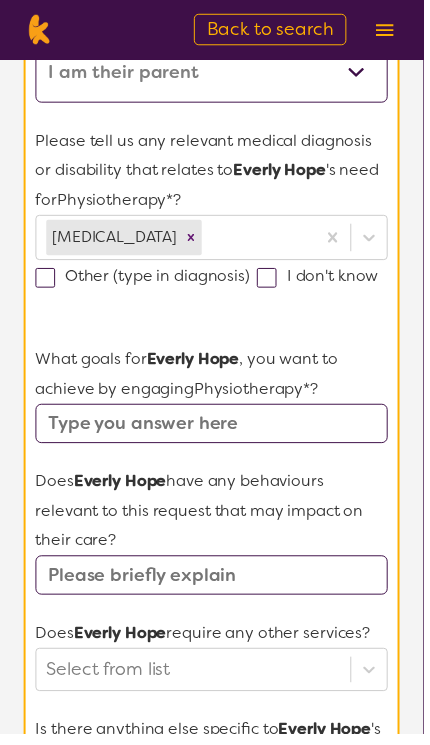 click at bounding box center [215, 430] 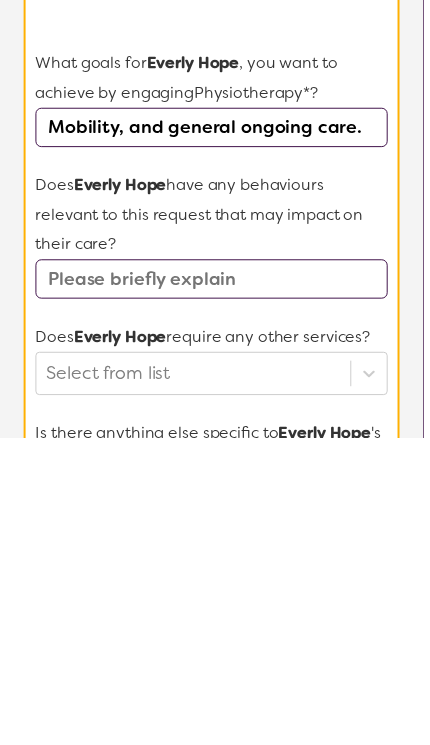 type on "Mobility, and general ongoing care." 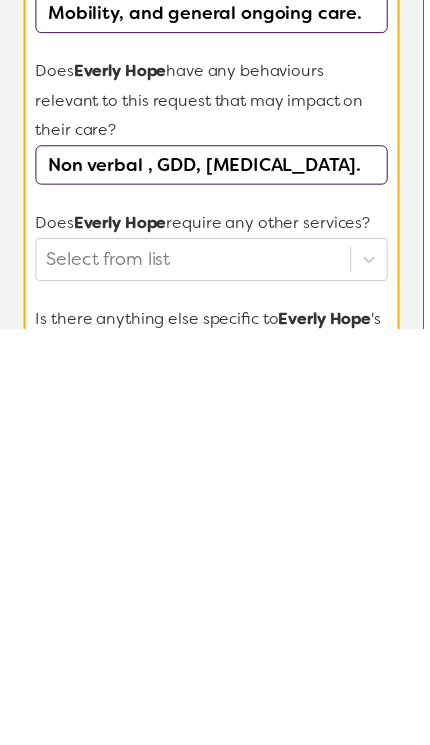 type on "Non verbal , GDD, [MEDICAL_DATA]." 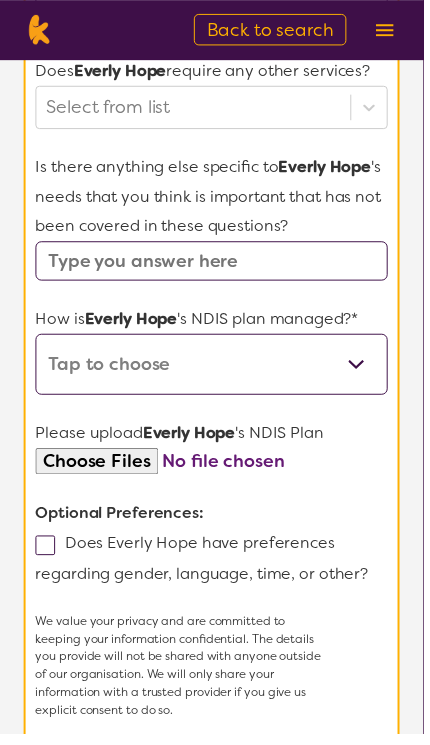 scroll, scrollTop: 1113, scrollLeft: 0, axis: vertical 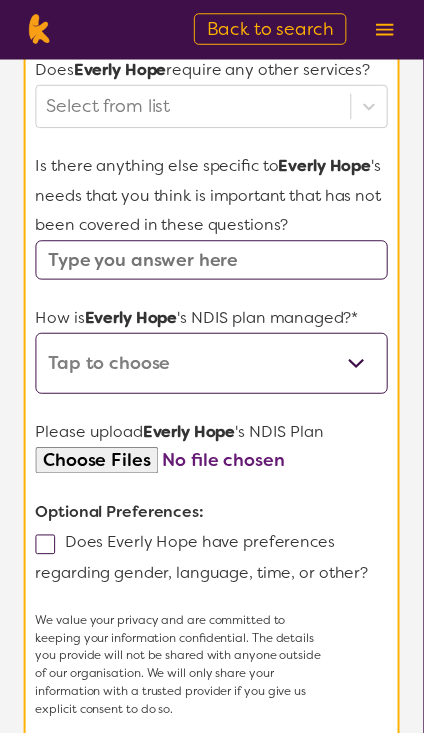 click on "Self-managed NDIS plan Managed by a registered plan management provider (not the NDIA) Agency-managed (by the NDIA) I'm not sure" at bounding box center (215, 370) 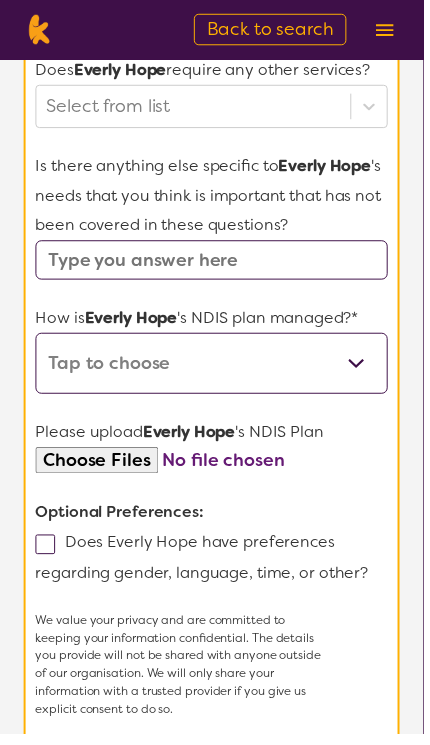 select on "Plan Managed" 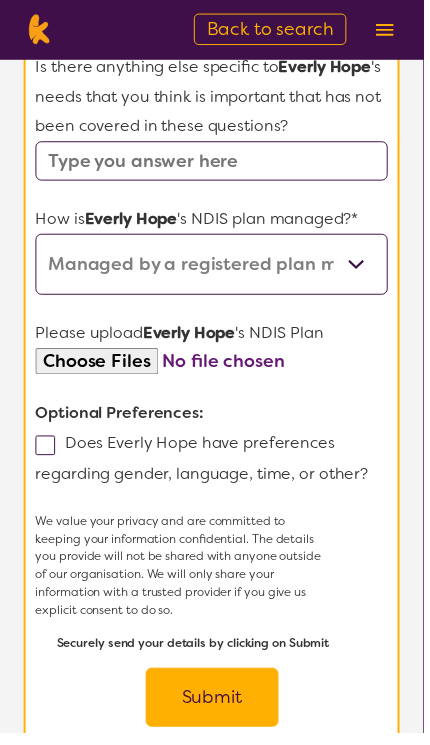 scroll, scrollTop: 1219, scrollLeft: 0, axis: vertical 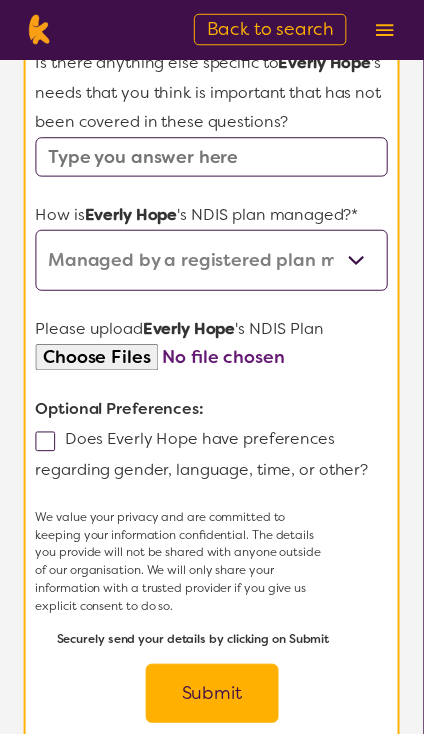 click at bounding box center (215, 362) 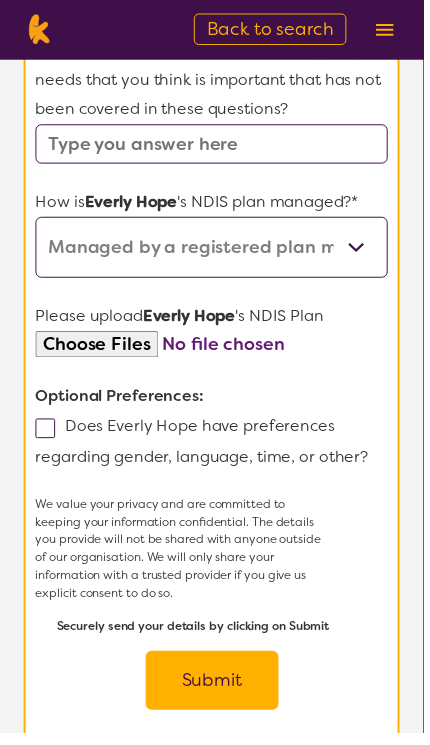 scroll, scrollTop: 1228, scrollLeft: 0, axis: vertical 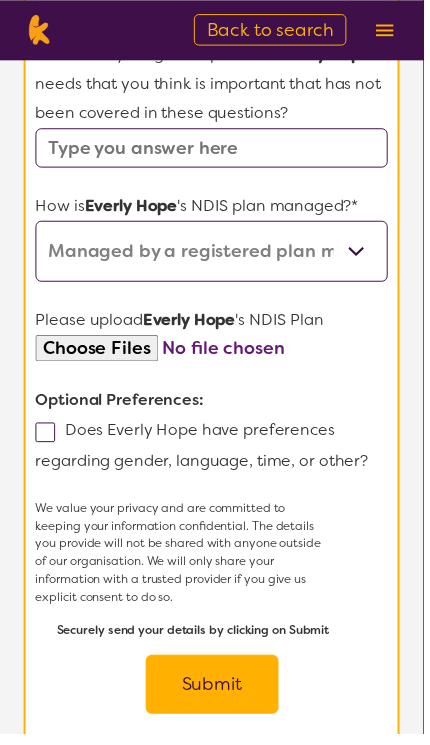 click at bounding box center (215, 353) 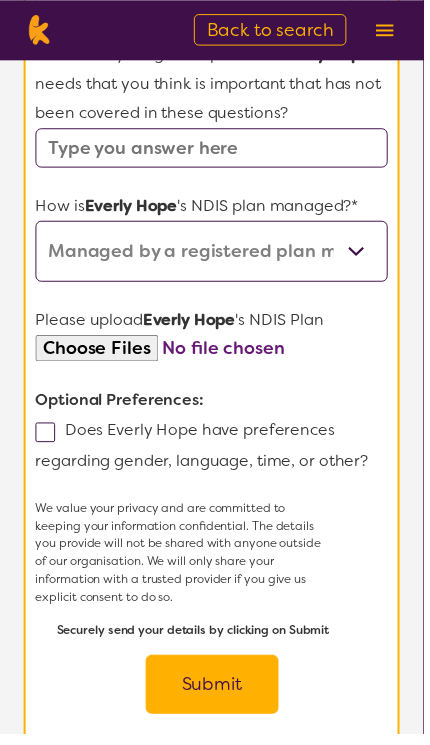 scroll, scrollTop: 1228, scrollLeft: 0, axis: vertical 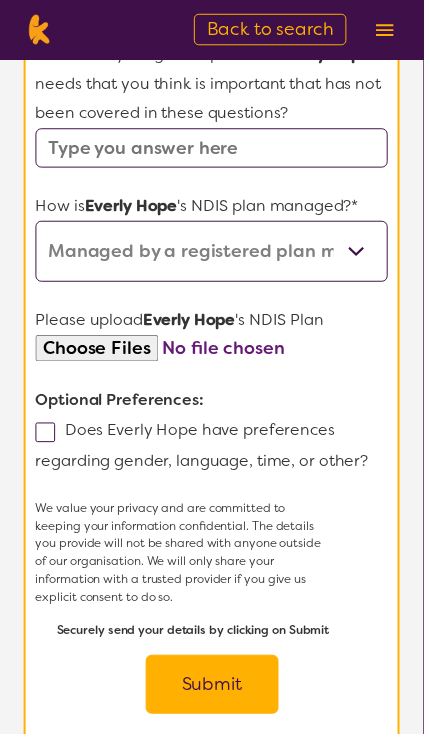 type on "C:\fakepath\NDIS Plan Short [DATE] - [DATE].pdf" 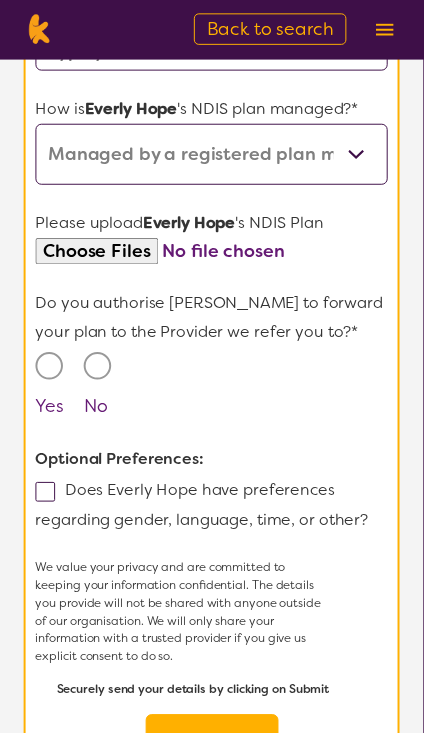 scroll, scrollTop: 1327, scrollLeft: 0, axis: vertical 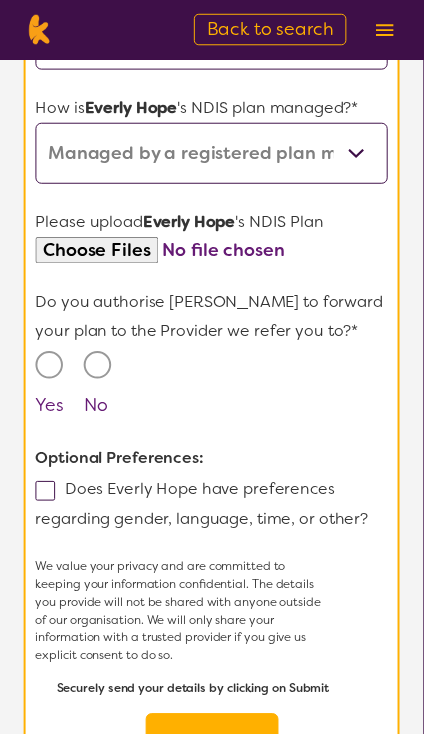 click on "No" at bounding box center (99, 371) 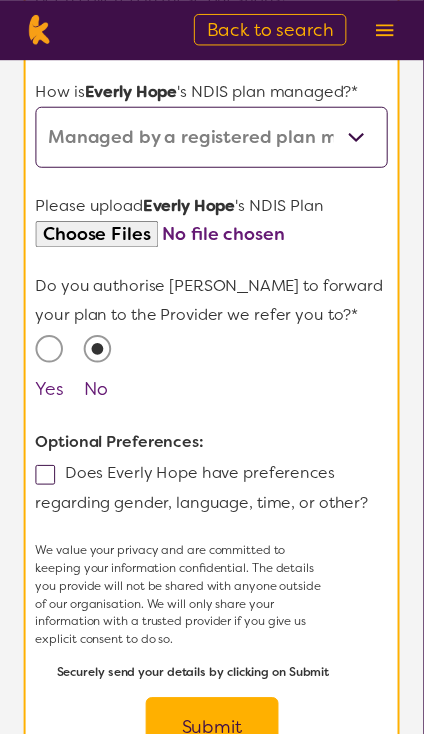 scroll, scrollTop: 1435, scrollLeft: 0, axis: vertical 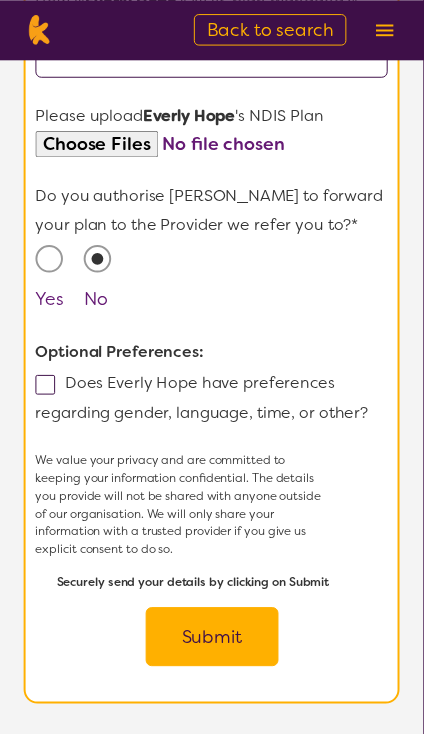 click at bounding box center [46, 391] 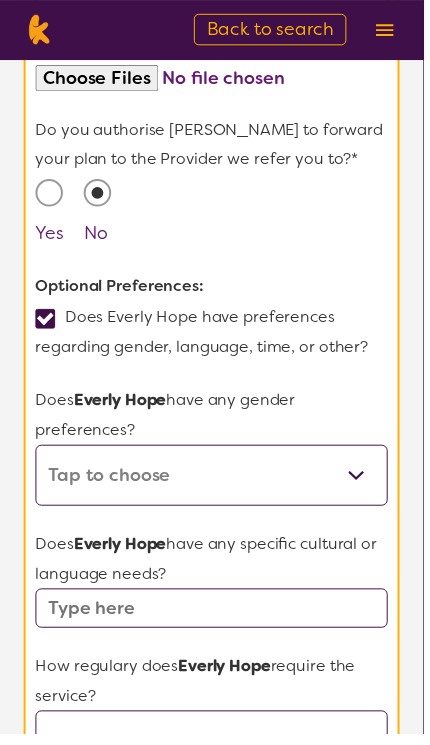 scroll, scrollTop: 1512, scrollLeft: 0, axis: vertical 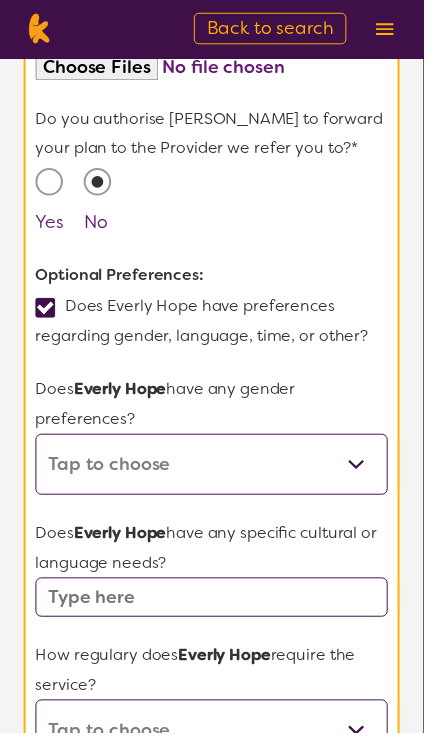 click on "[DEMOGRAPHIC_DATA] [DEMOGRAPHIC_DATA] Other No Preference" at bounding box center [215, 473] 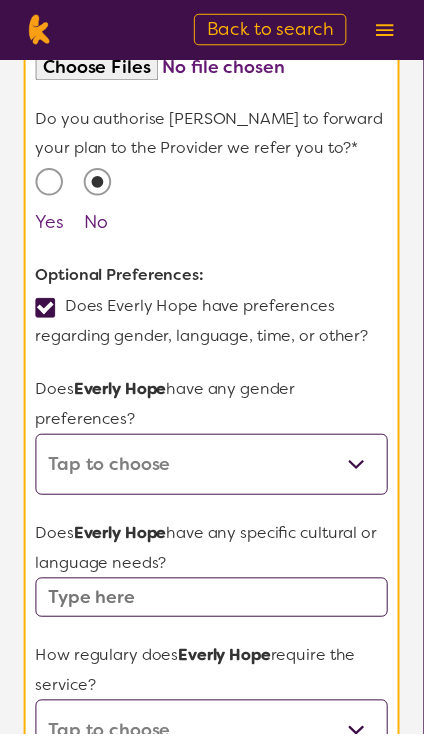 select on "[DEMOGRAPHIC_DATA]" 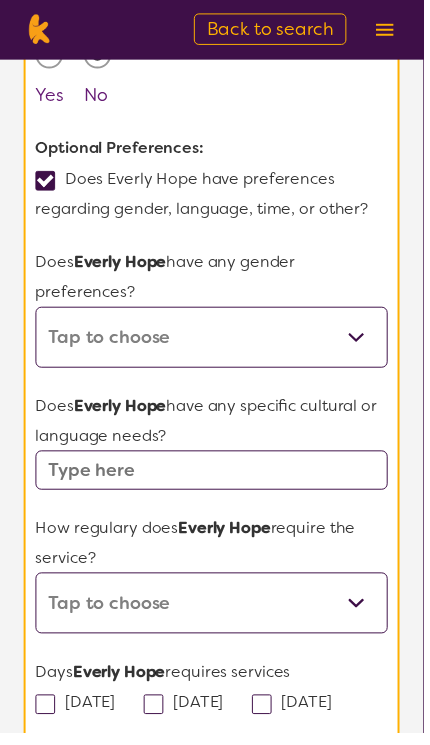 scroll, scrollTop: 1645, scrollLeft: 0, axis: vertical 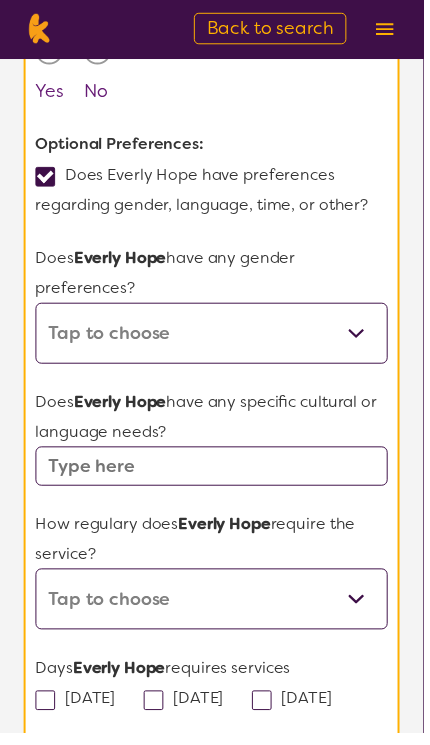 click at bounding box center [215, 475] 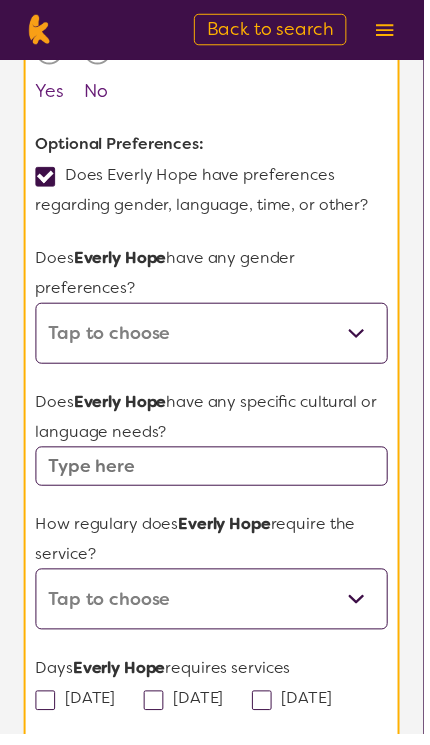 scroll, scrollTop: 1645, scrollLeft: 0, axis: vertical 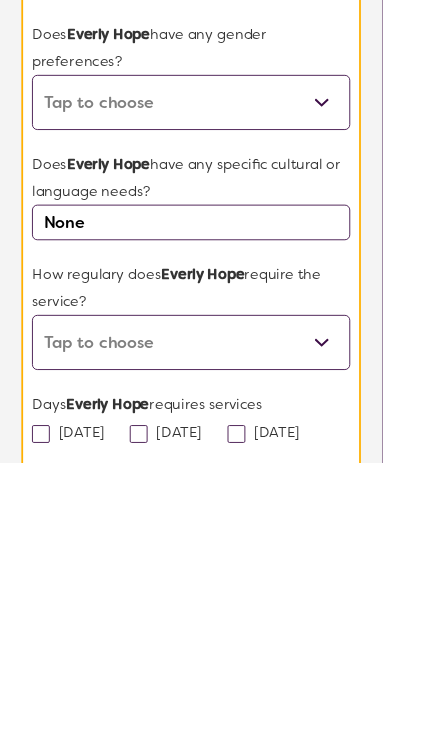 type on "None" 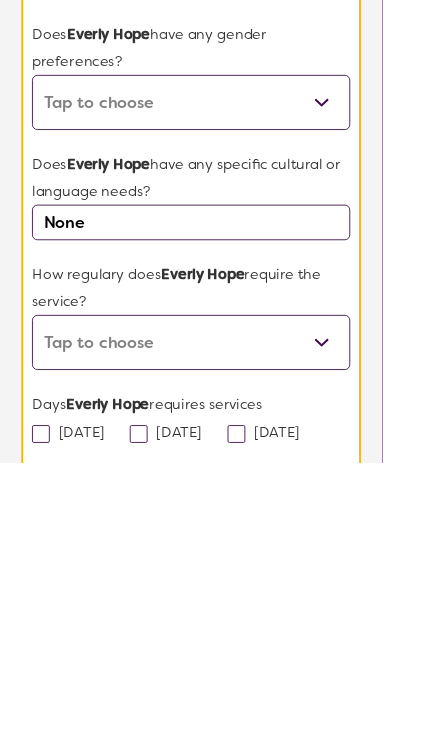 click on "Daily Twice a week Weekly Every fortnight Monthly Other" at bounding box center [215, 610] 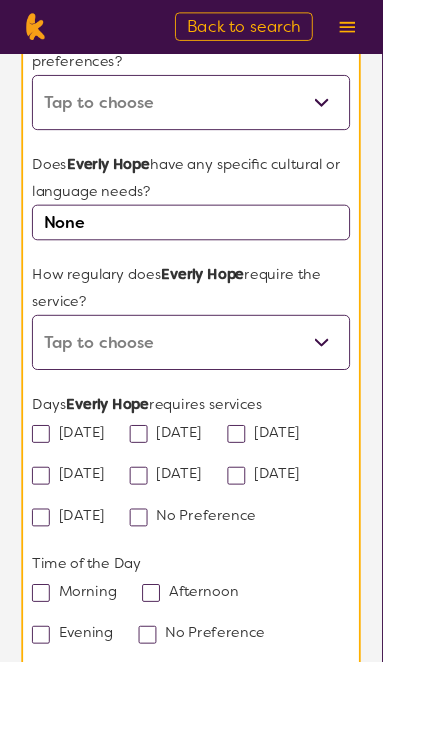 select on "Every fortnight" 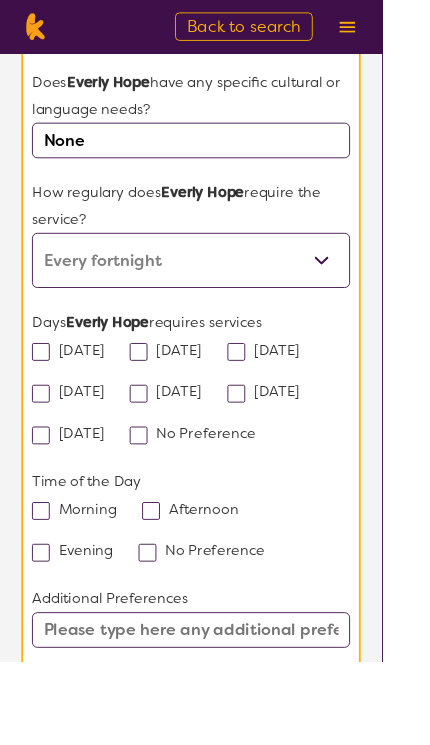 scroll, scrollTop: 1963, scrollLeft: 0, axis: vertical 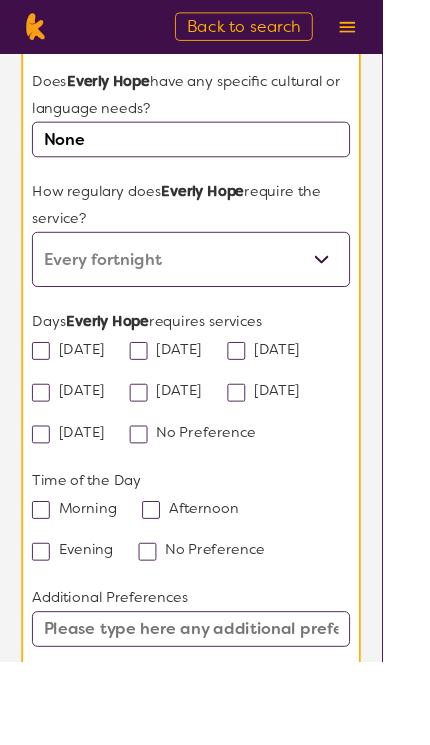 click at bounding box center (46, 395) 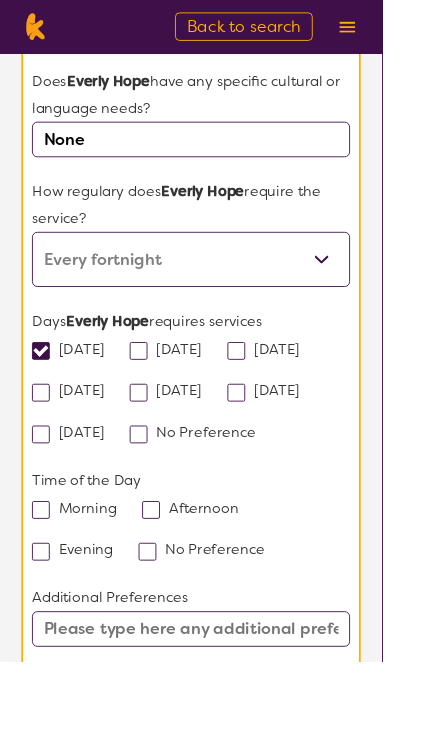 click at bounding box center (46, 395) 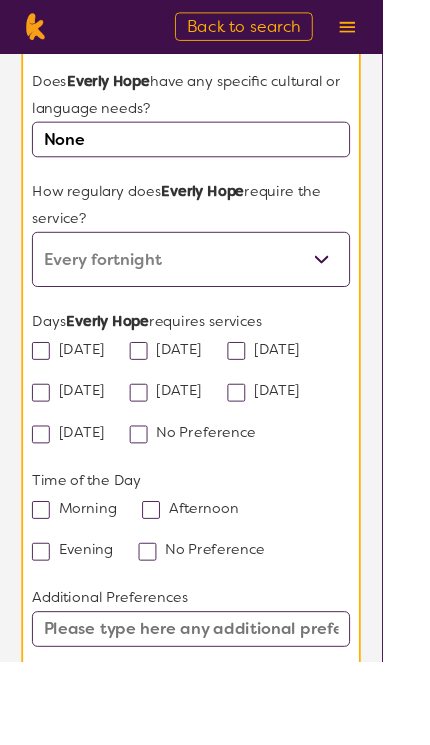 click at bounding box center (46, 395) 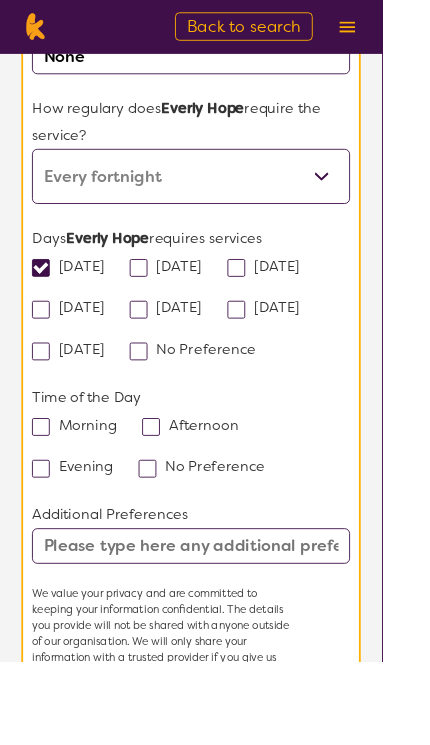 scroll, scrollTop: 2061, scrollLeft: 0, axis: vertical 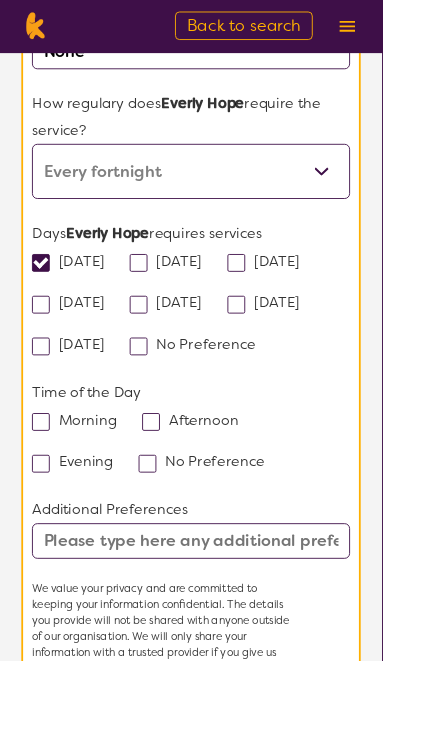 click at bounding box center [46, 476] 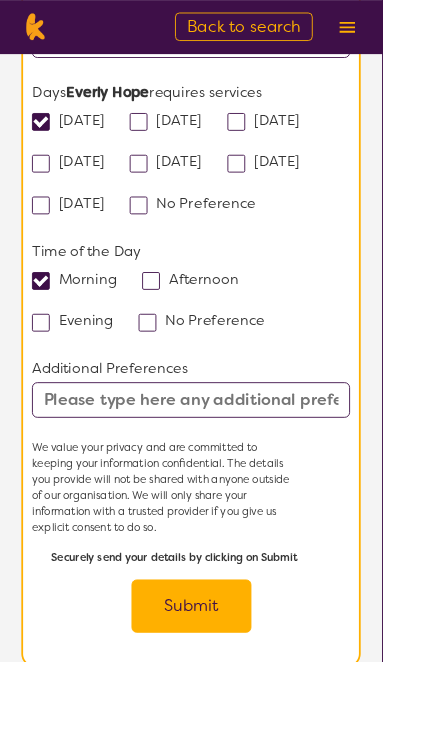 scroll, scrollTop: 2221, scrollLeft: 0, axis: vertical 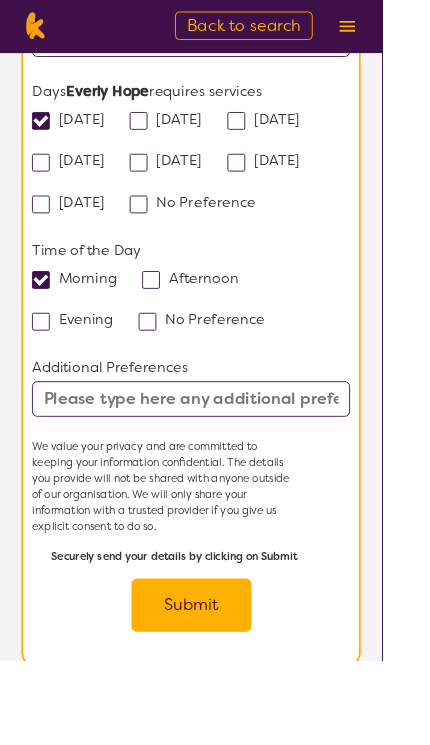 click on "Submit" at bounding box center (215, 682) 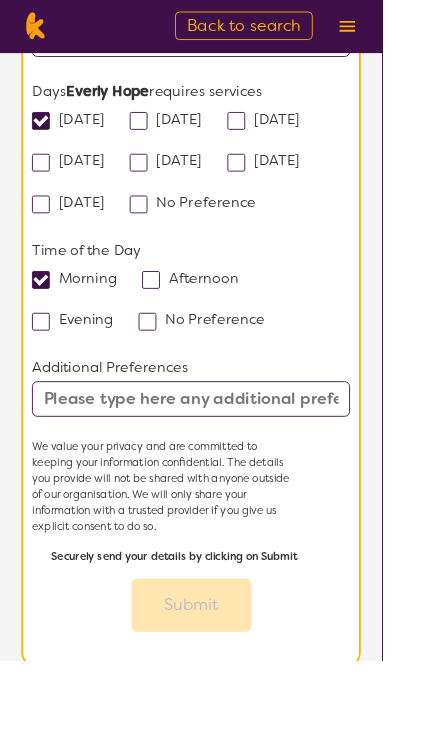 scroll, scrollTop: 2222, scrollLeft: 0, axis: vertical 